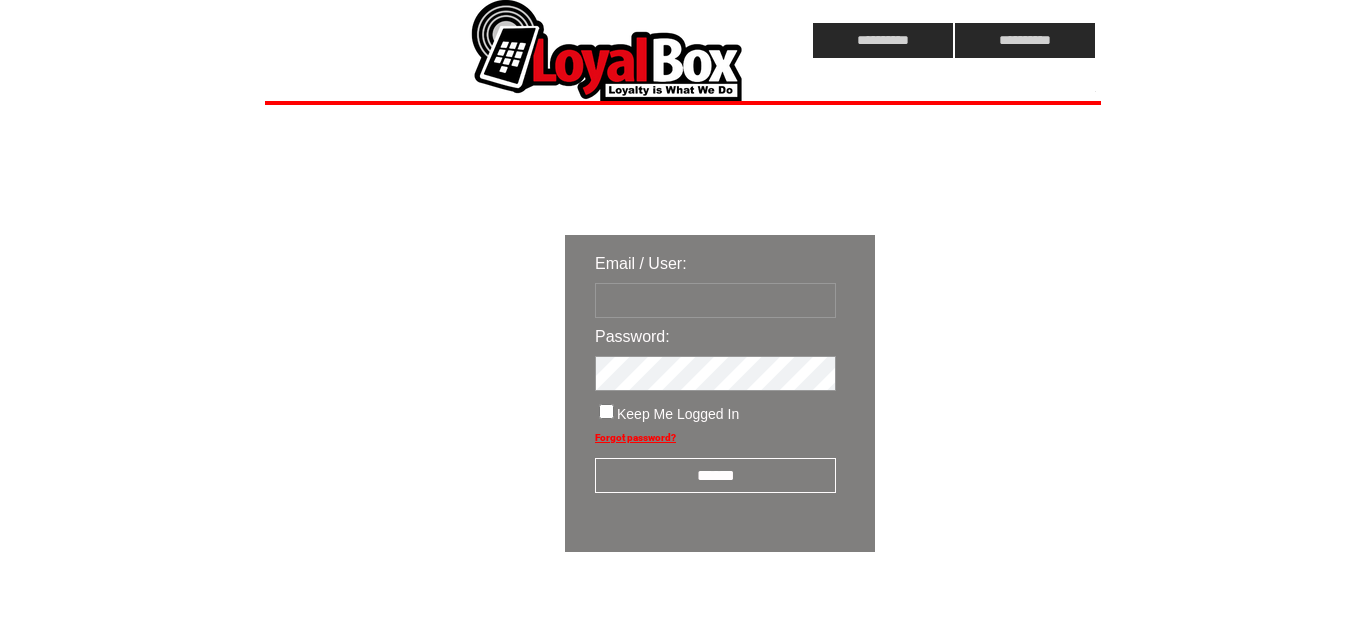 scroll, scrollTop: 0, scrollLeft: 0, axis: both 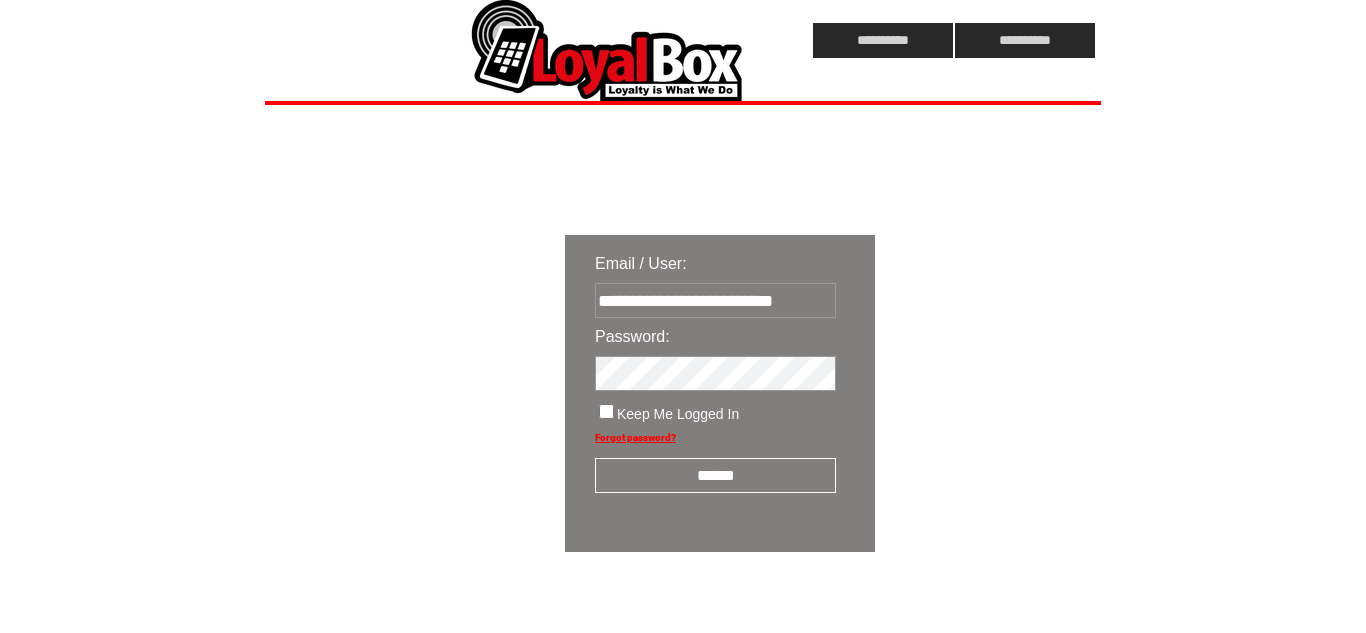 type on "**********" 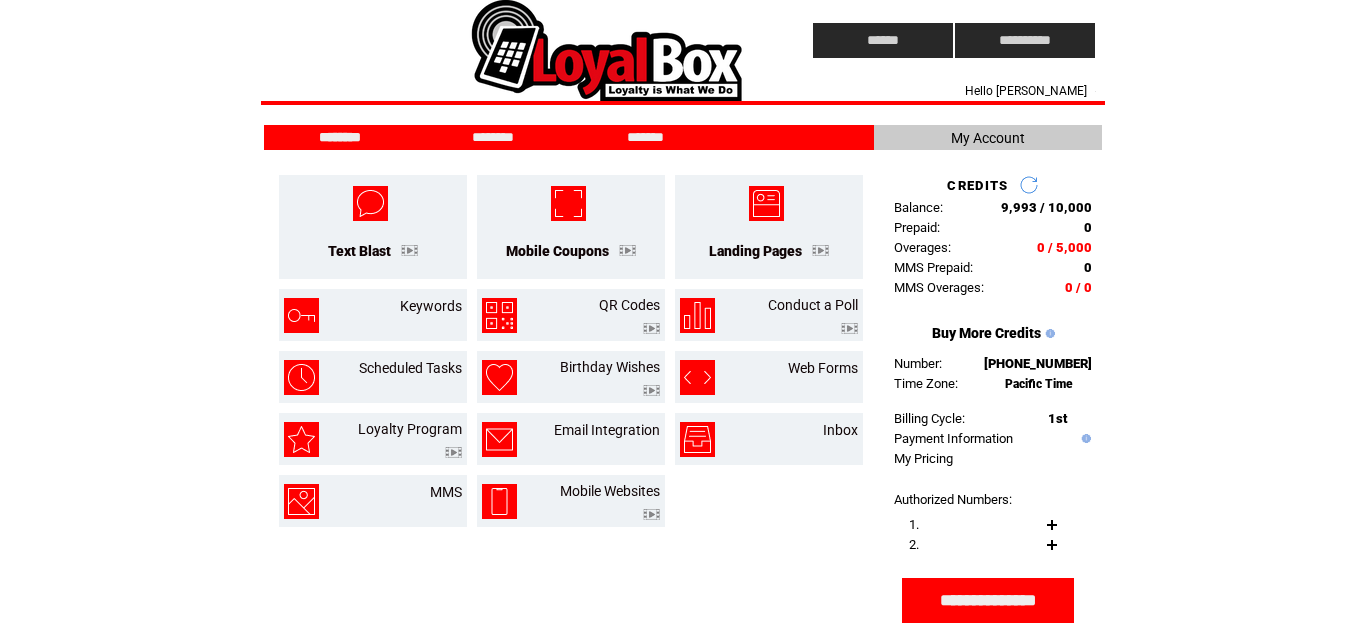 scroll, scrollTop: 0, scrollLeft: 0, axis: both 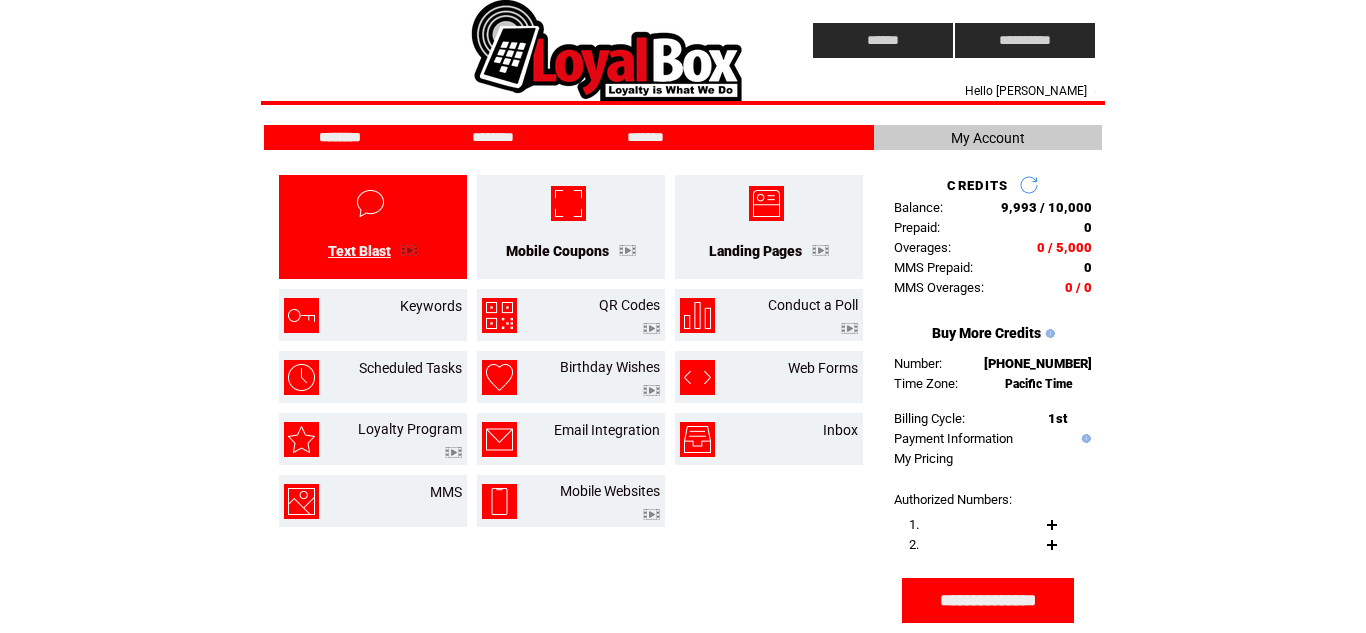 click on "Text Blast" at bounding box center (359, 251) 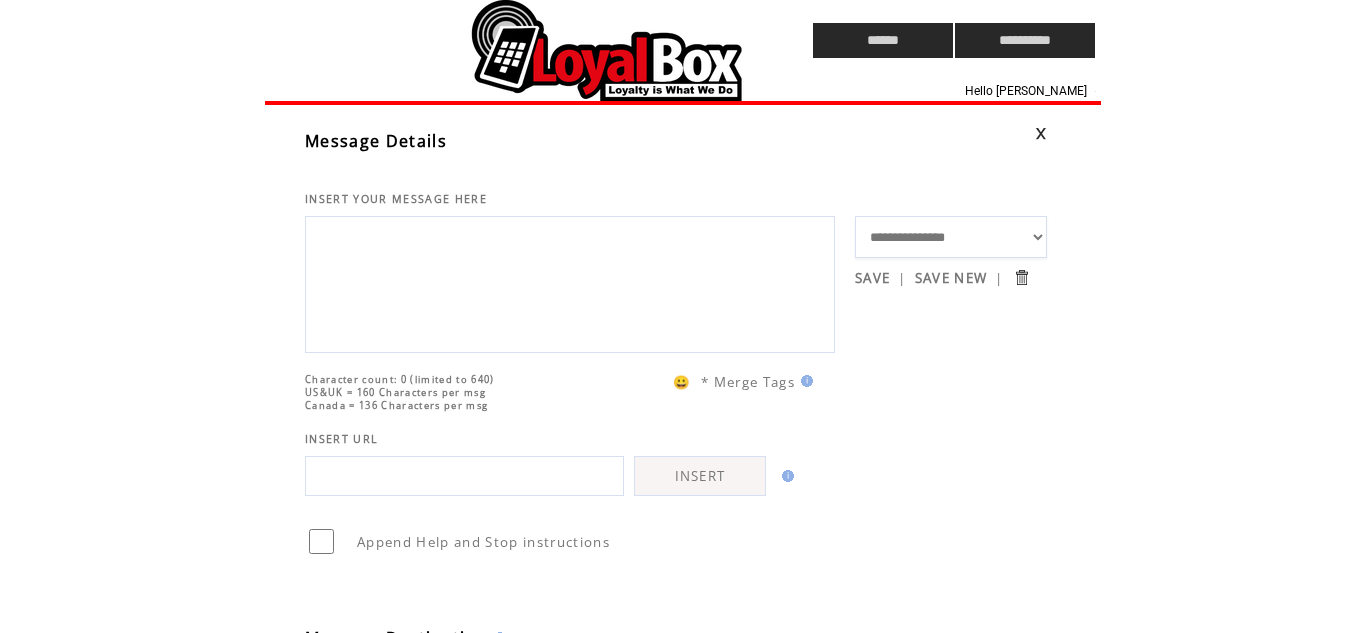 scroll, scrollTop: 0, scrollLeft: 0, axis: both 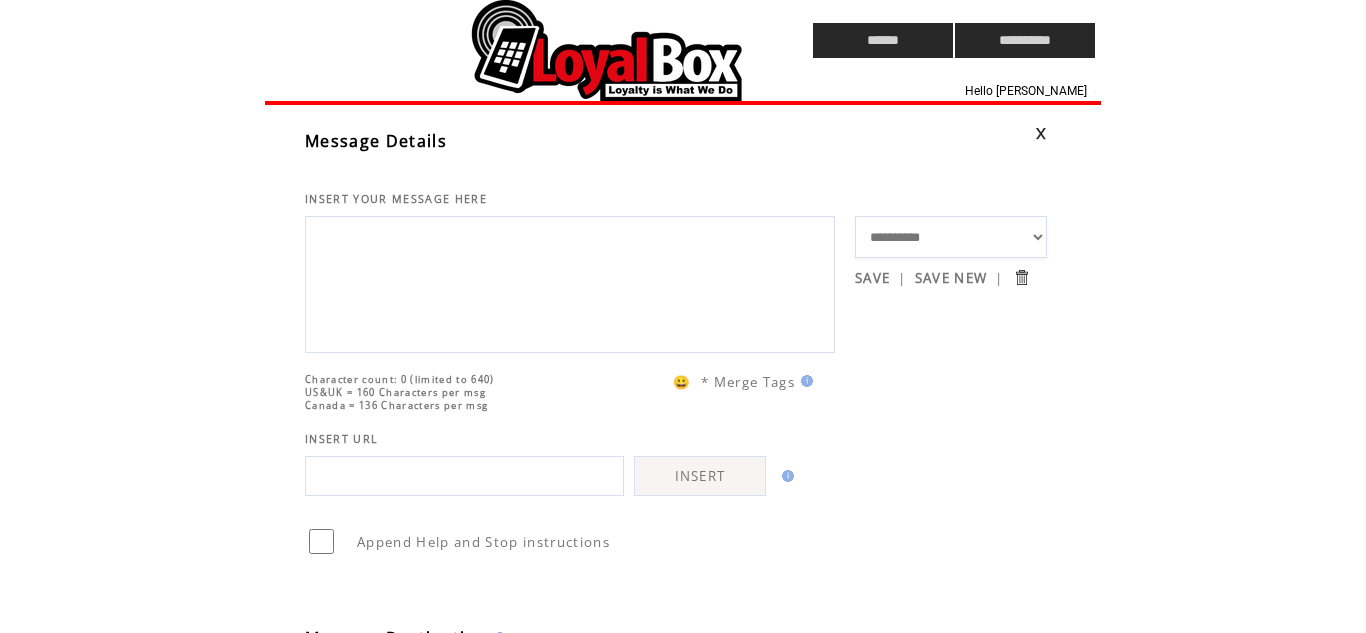 click on "**********" at bounding box center [951, 237] 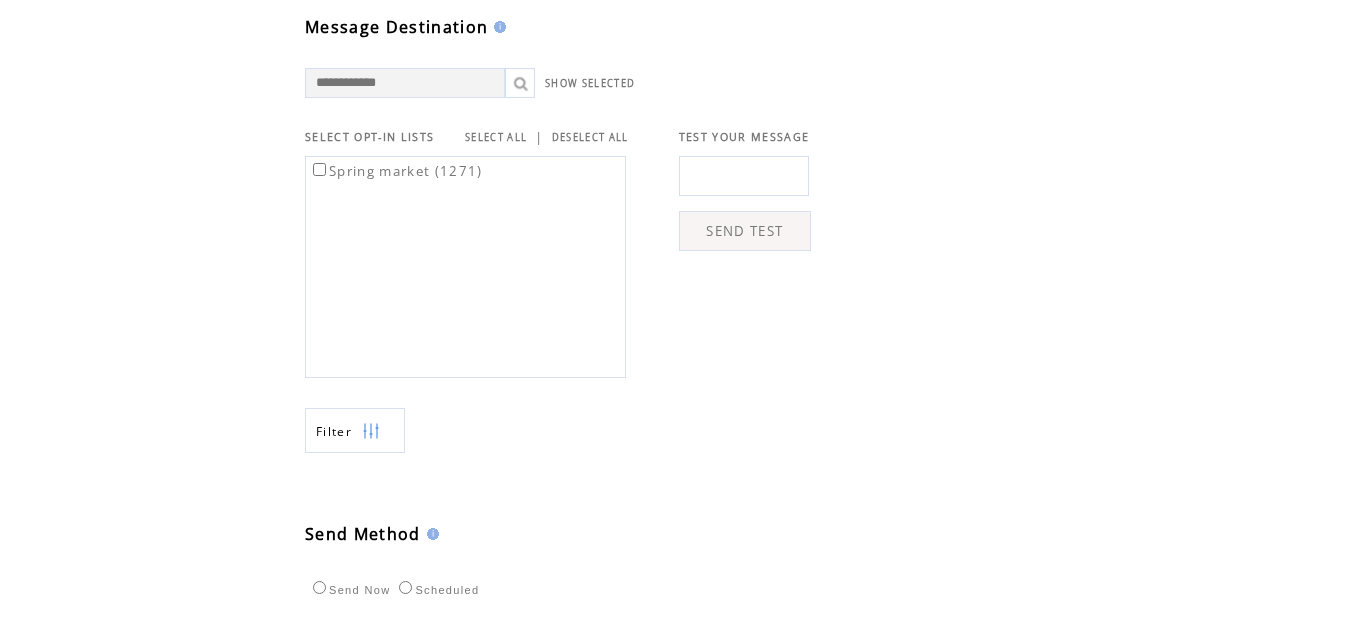 scroll, scrollTop: 646, scrollLeft: 0, axis: vertical 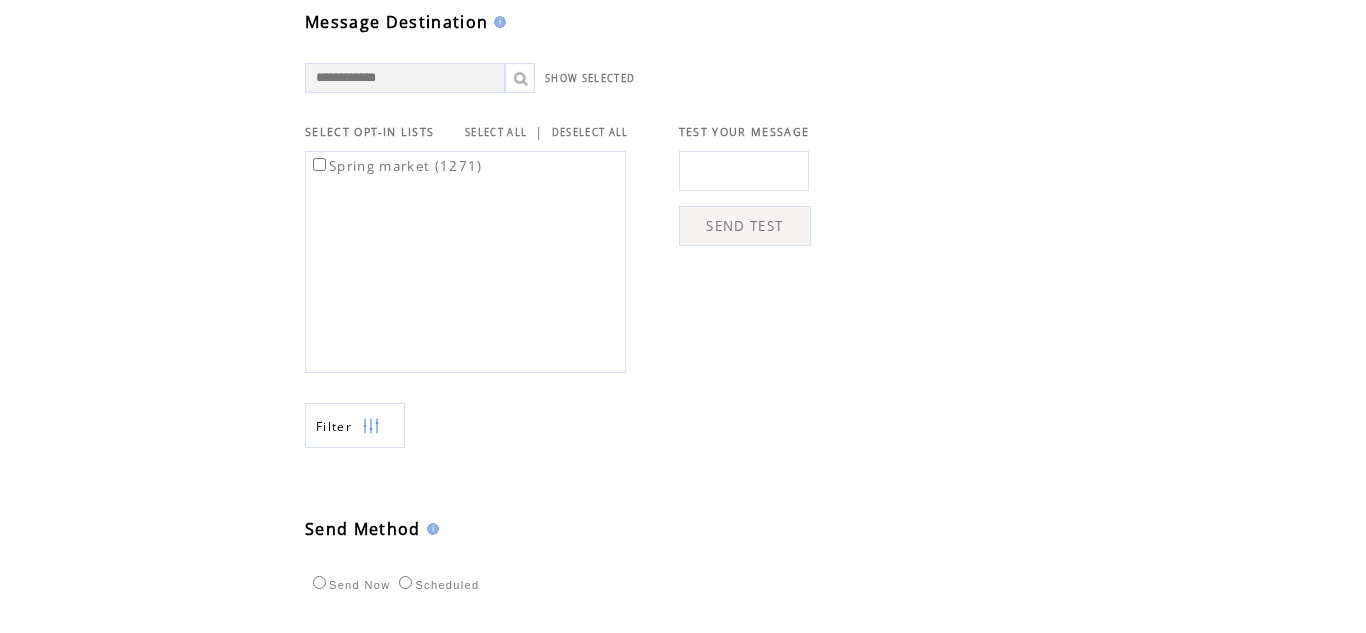 click at bounding box center (744, 171) 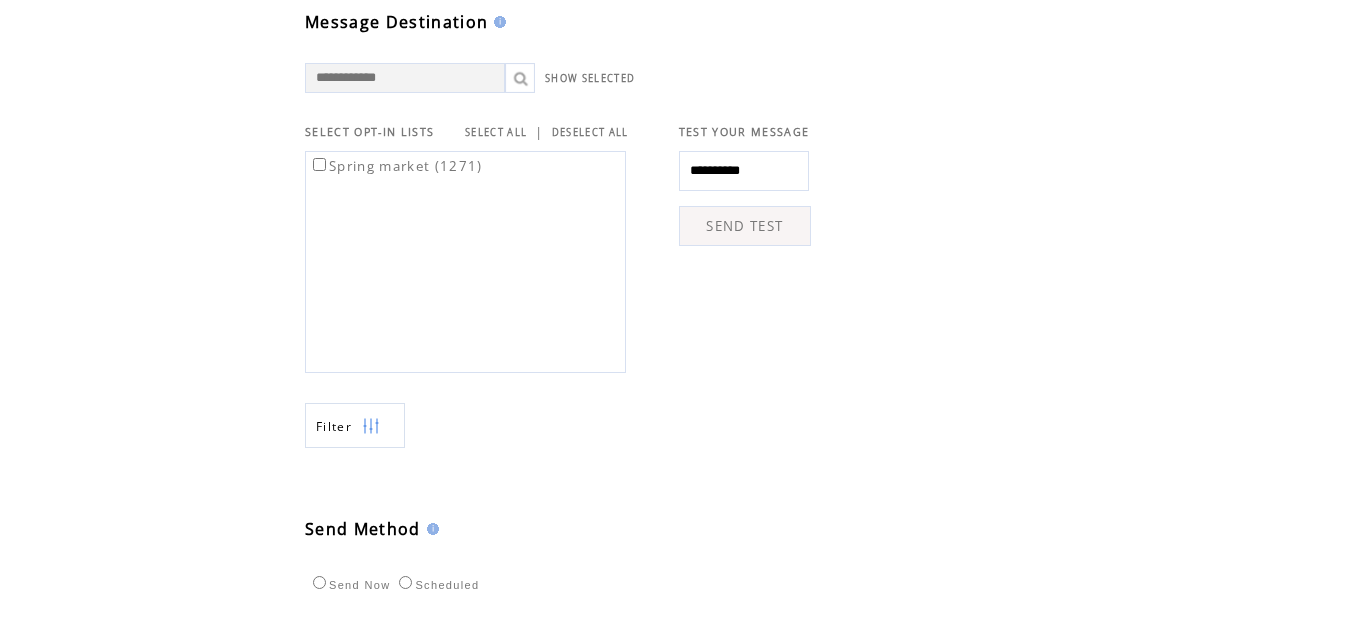 type on "**********" 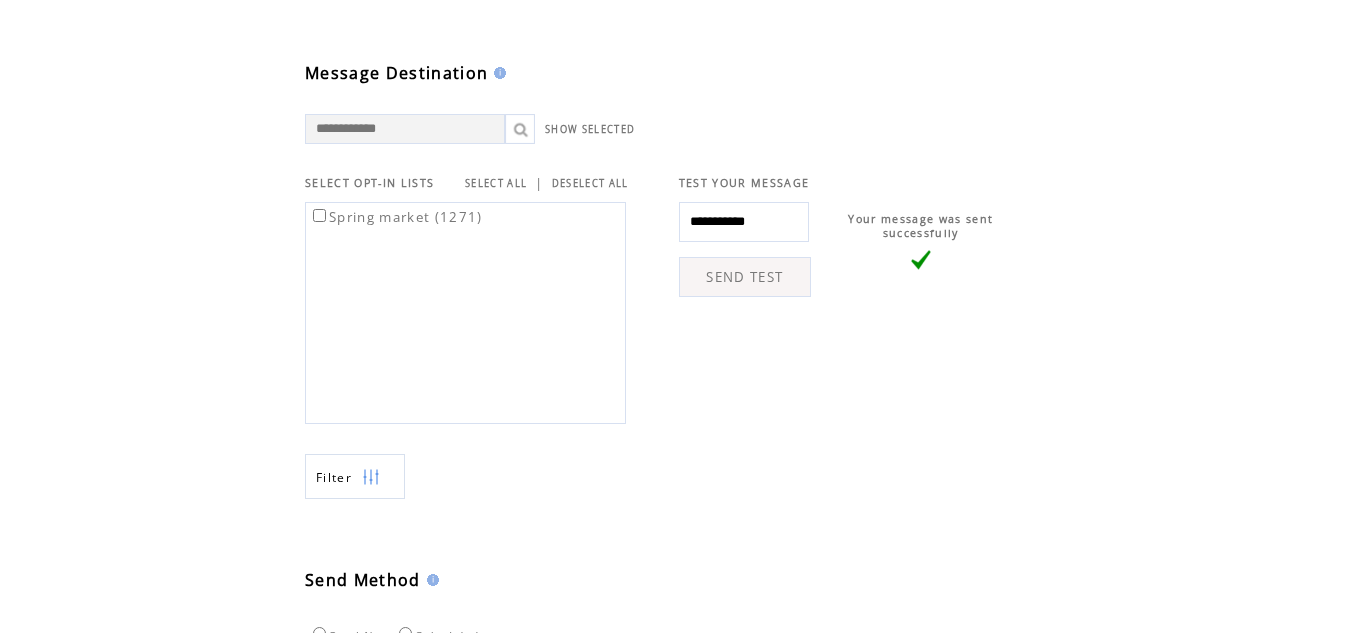scroll, scrollTop: 598, scrollLeft: 0, axis: vertical 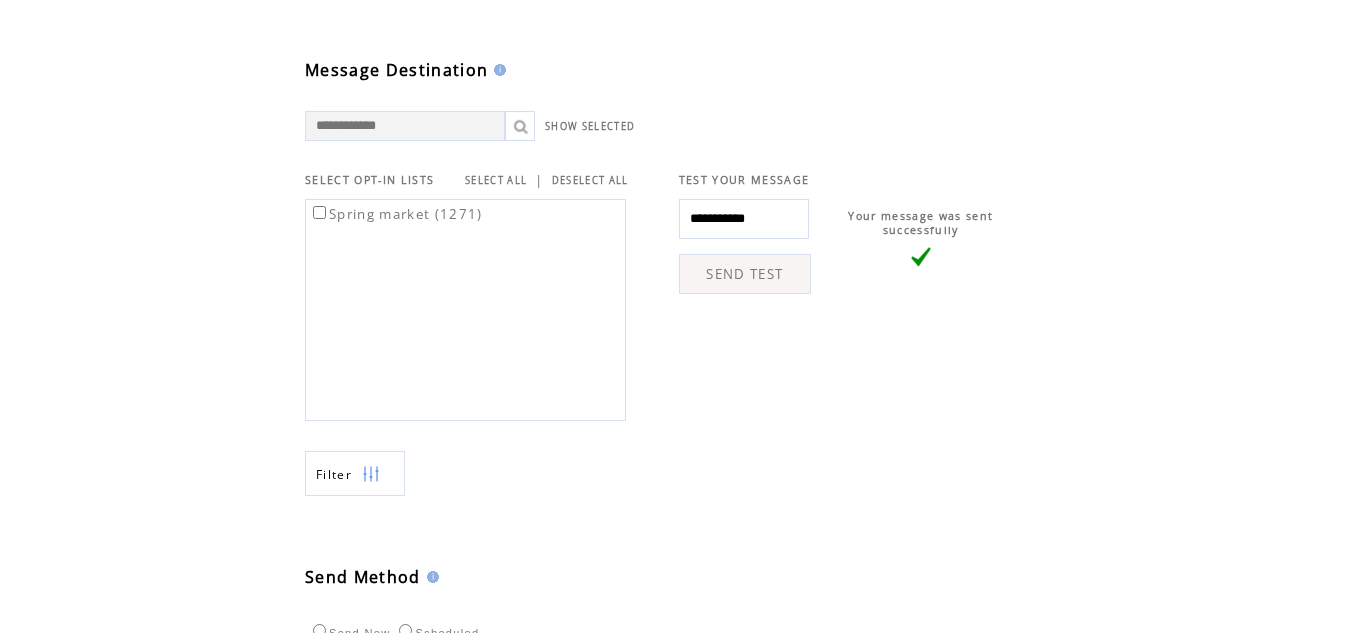 click on "**********" at bounding box center (744, 219) 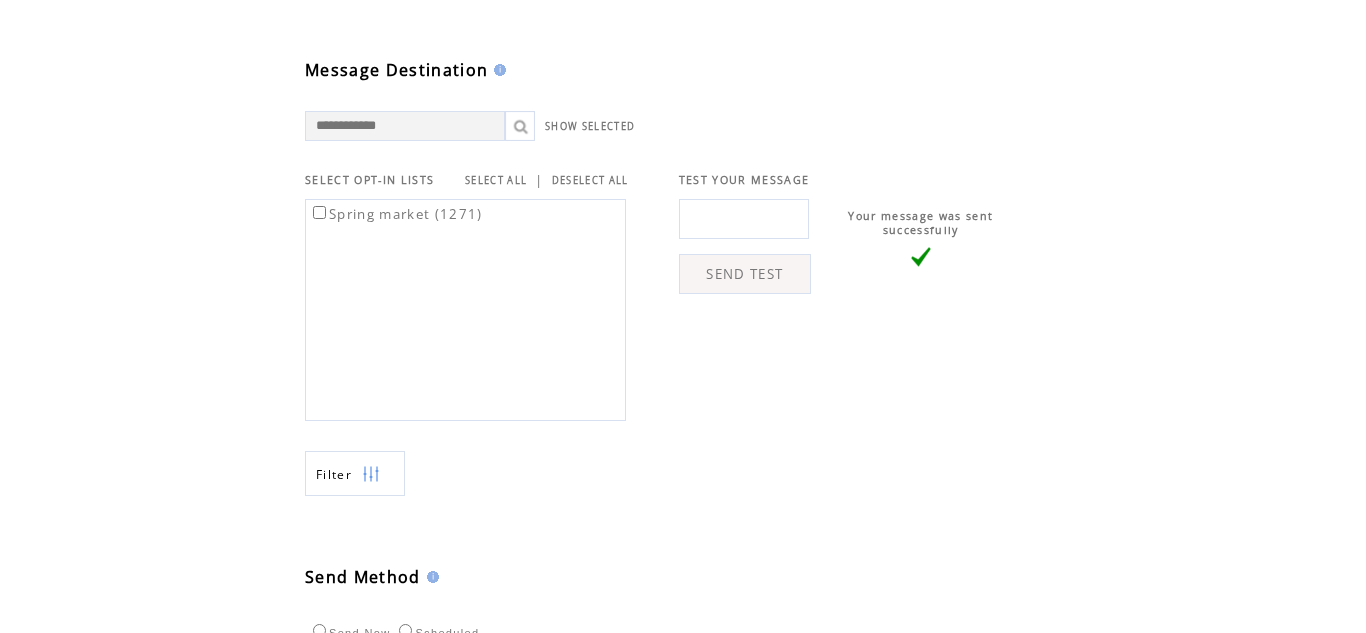 type 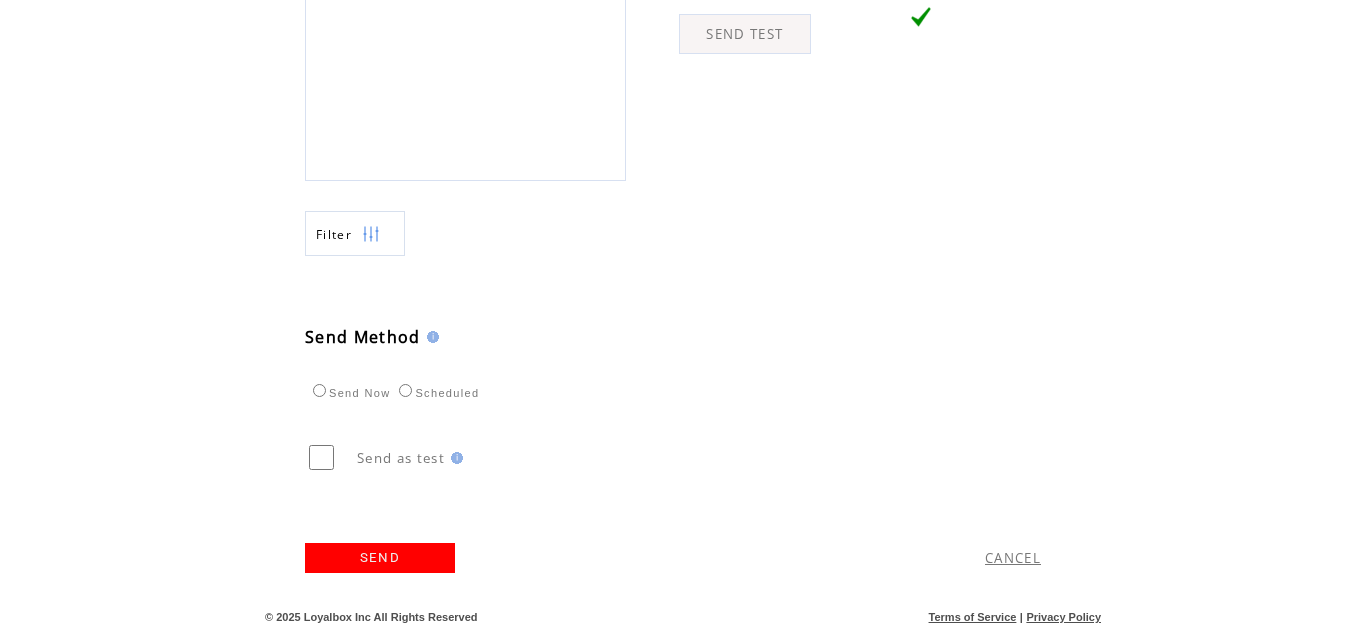 scroll, scrollTop: 840, scrollLeft: 0, axis: vertical 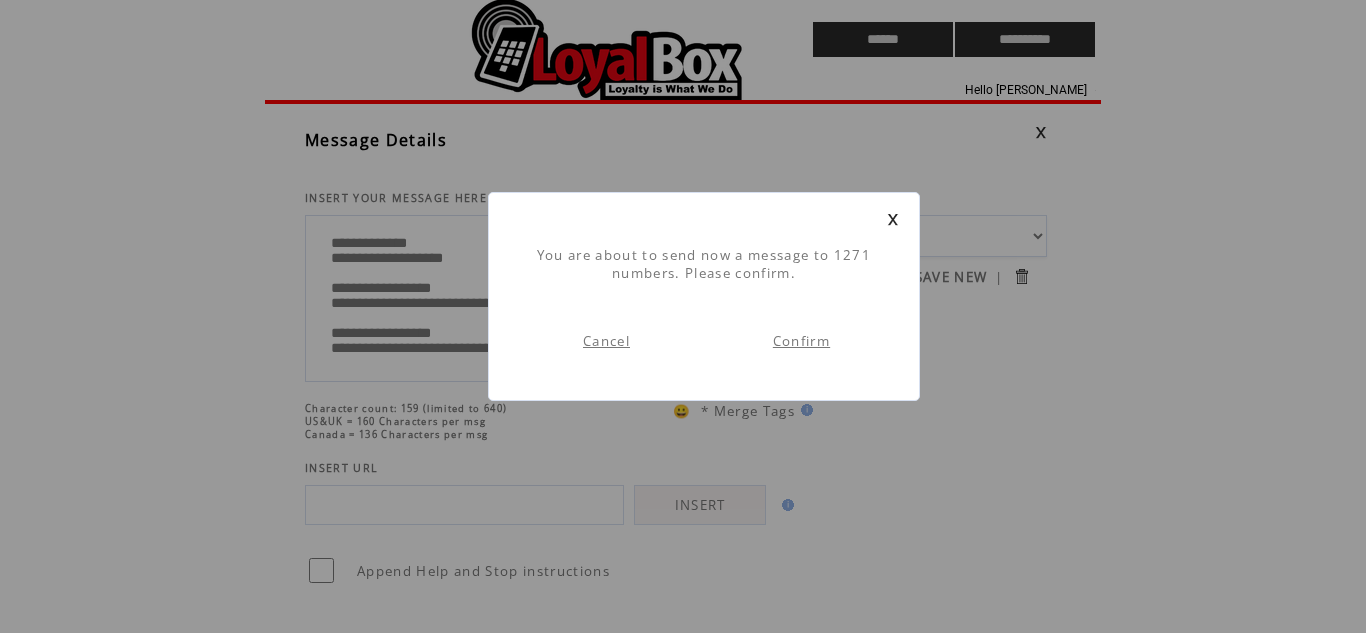 click on "Confirm" at bounding box center (801, 341) 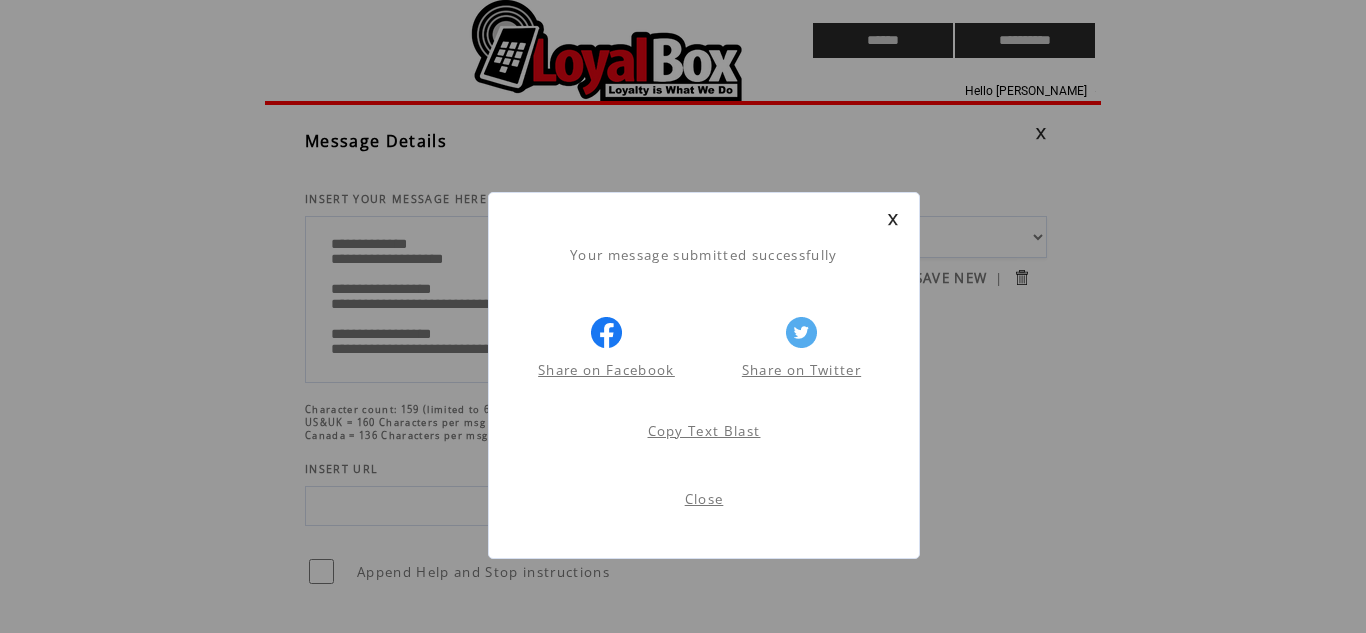 scroll, scrollTop: 1, scrollLeft: 0, axis: vertical 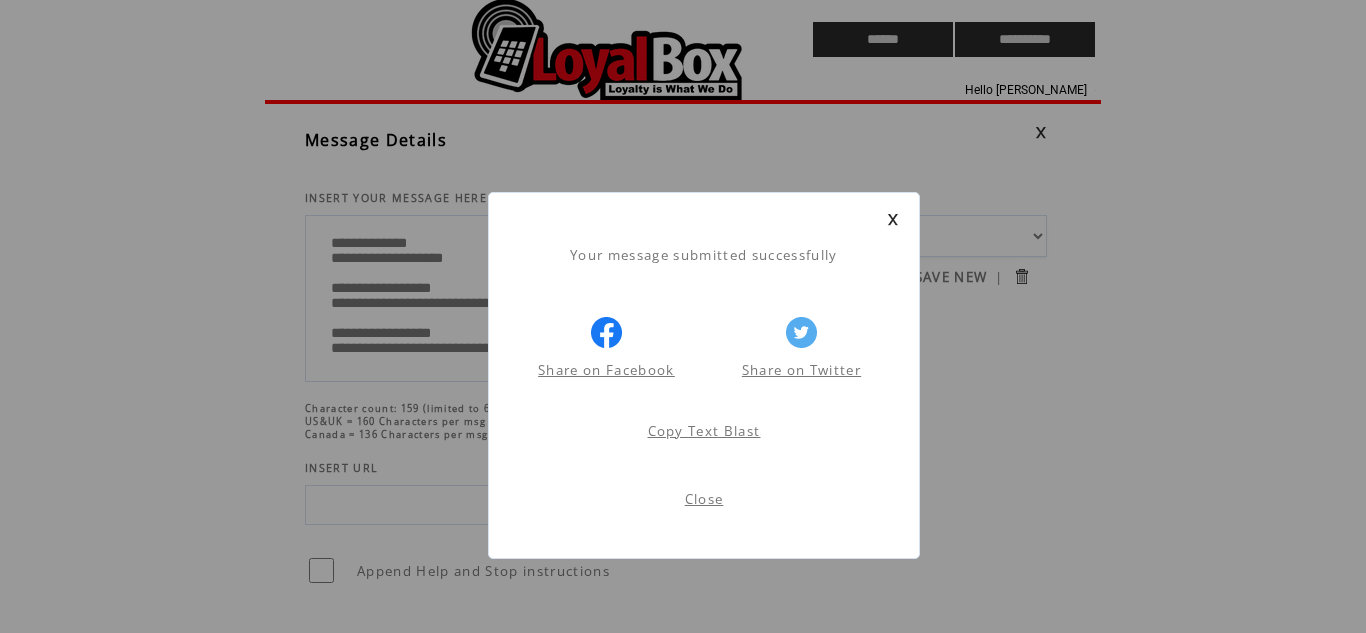 click at bounding box center [893, 219] 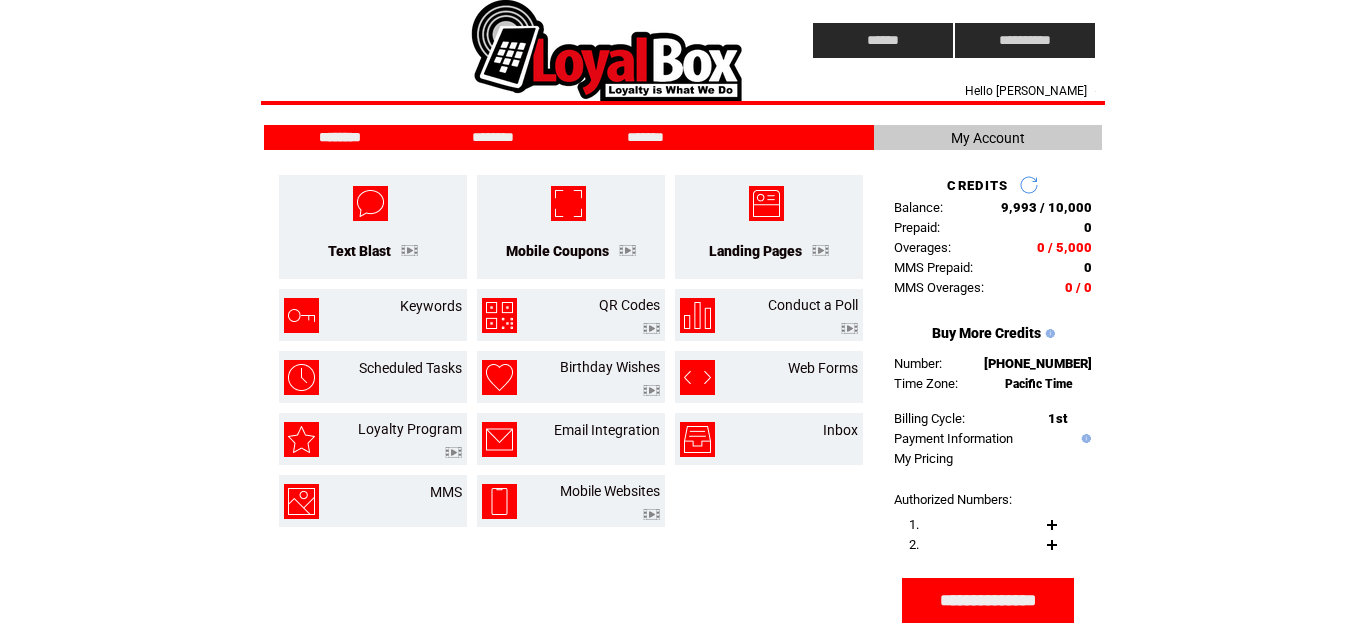 scroll, scrollTop: 0, scrollLeft: 0, axis: both 